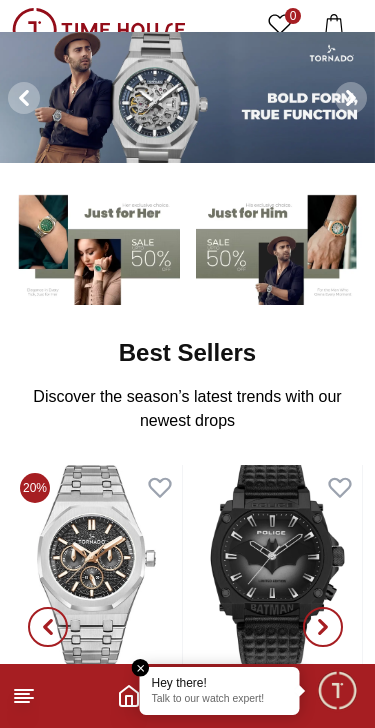 scroll, scrollTop: 0, scrollLeft: 0, axis: both 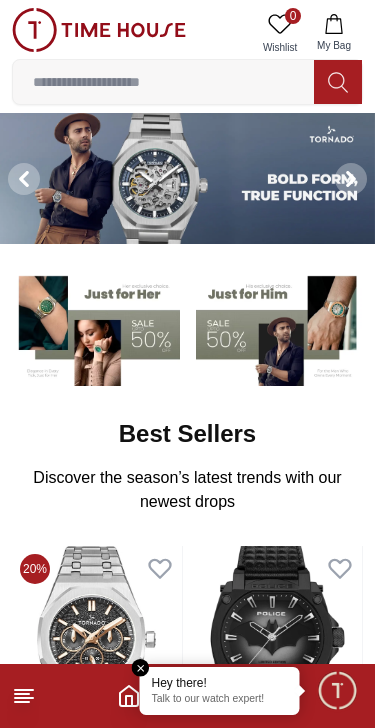 click 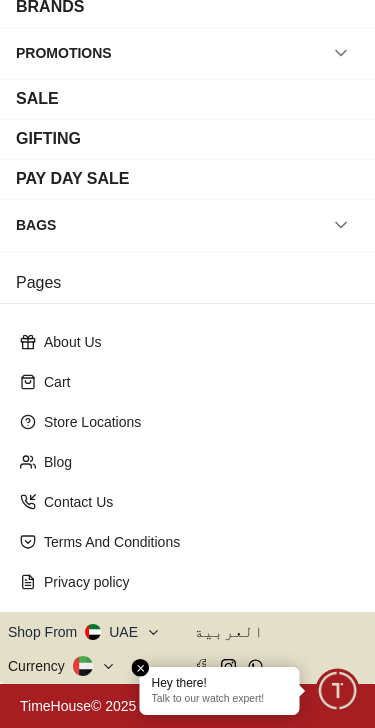 scroll, scrollTop: 297, scrollLeft: 0, axis: vertical 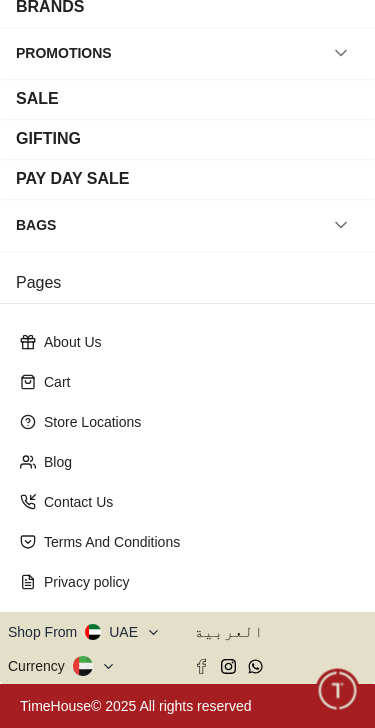 click on "Shop From UAE" at bounding box center [84, 632] 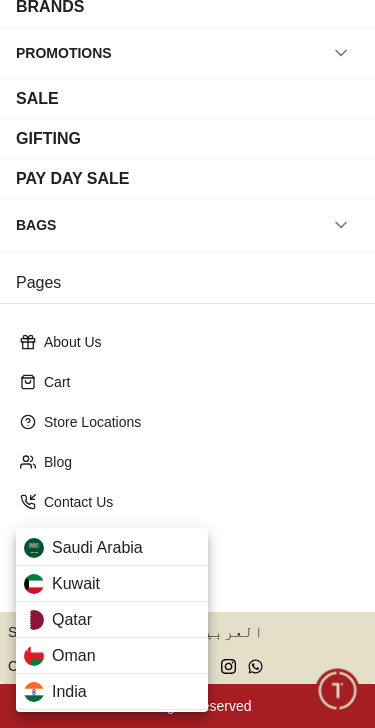 click on "Qatar" at bounding box center [112, 620] 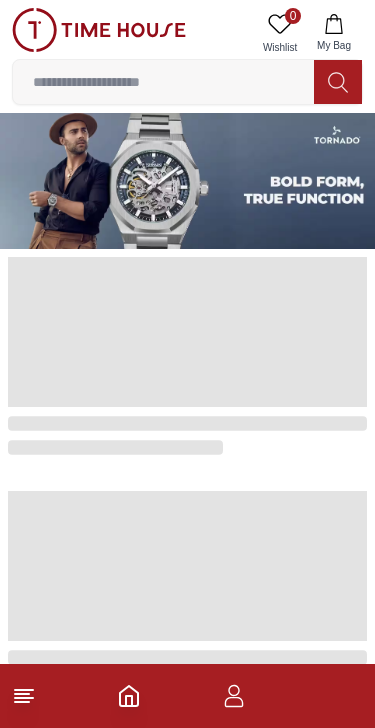 scroll, scrollTop: 0, scrollLeft: 0, axis: both 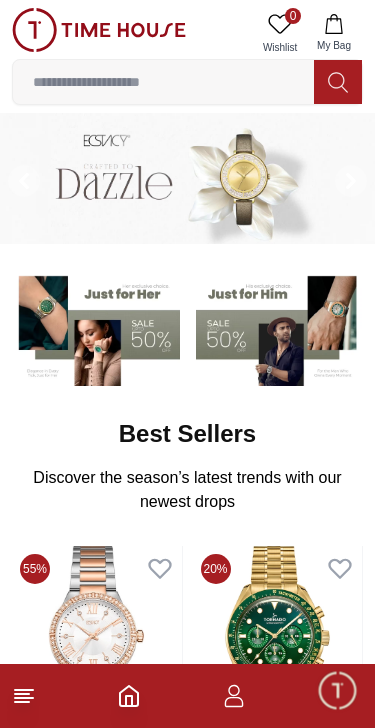 click 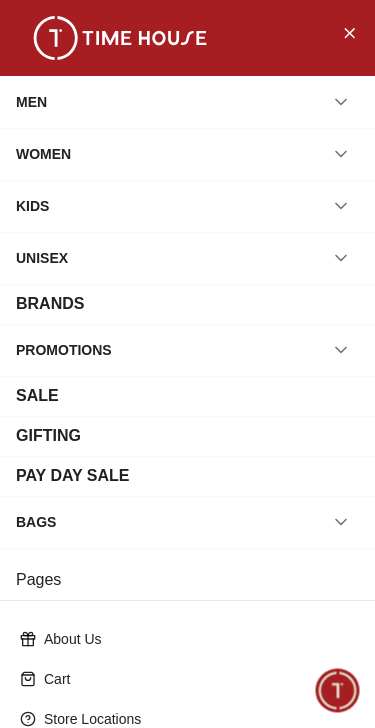click at bounding box center (341, 102) 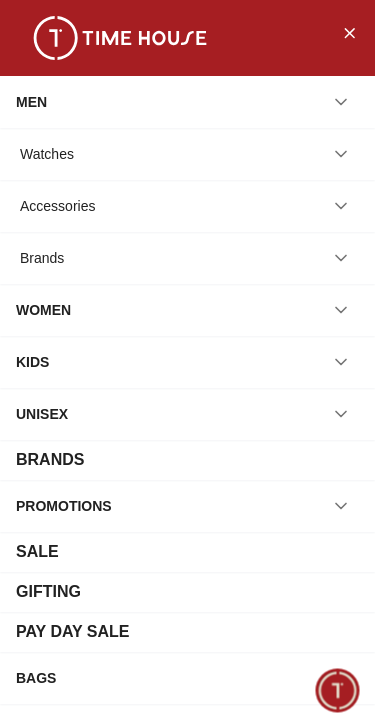 click on "Watches" at bounding box center [187, 154] 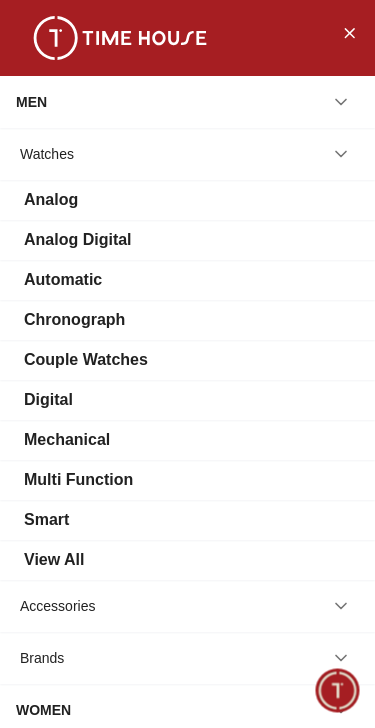click on "Analog" at bounding box center [187, 200] 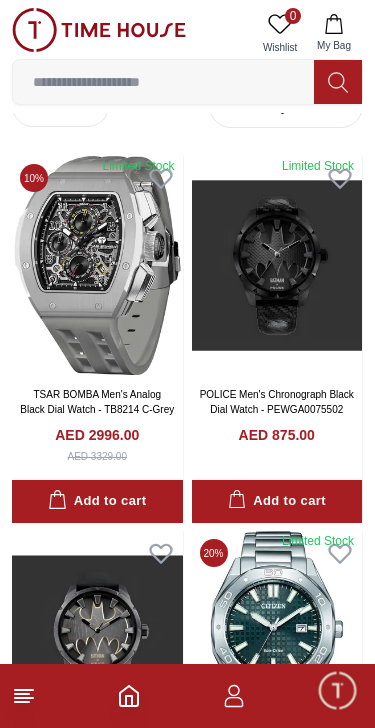 scroll, scrollTop: 0, scrollLeft: 0, axis: both 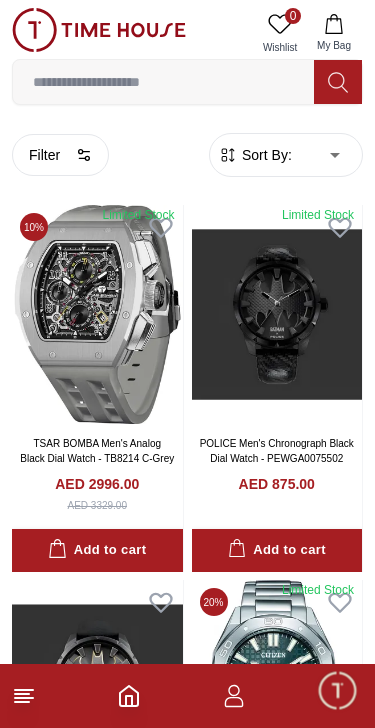 click on "100% Genuine products with International Warranty Shop From [COUNTRY] | العربية |     Currency    | 0 Wishlist My Bag Help Our Stores My Account 0 Wishlist My Bag Home Men-Mens Watches-Analog    Filter By Clear Brands Quantum Lee Cooper Slazenger Kenneth Scott Ecstacy Tornado CASIO CITIZEN GUESS ORIENT Police Ducati G-Shock Tsar Bomba Color Black Green Blue Red Dark Blue Silver Orange Rose Gold Grey White White / Rose Gold Black / Black Black / Silver Yellow Brown White / Silver Light Blue Black /Grey Pink Green /Silver Purple Blue / Blue Navy Blue Military Green Blue / Silver Champagne White / Gold White / Gold  Black  Ivory Blue  Army Green Camouflage Silver / White / Rose Gold Black / Blue MOP White Black/Silver Blue/Silver Navy blue Cadet Blue Deep Blue Green / Gold  Spa Blue  /public/uploads/product/IBmFk_Q1AGS.jpg /public/uploads/product/zze3SOb-QLE.jpg Main Functions 1/1 second units chronograph 60 minute timing, 24 hrs display, Date display Small second hand Case Diameter (Mm) 36 39 42 40" at bounding box center (187, 2065) 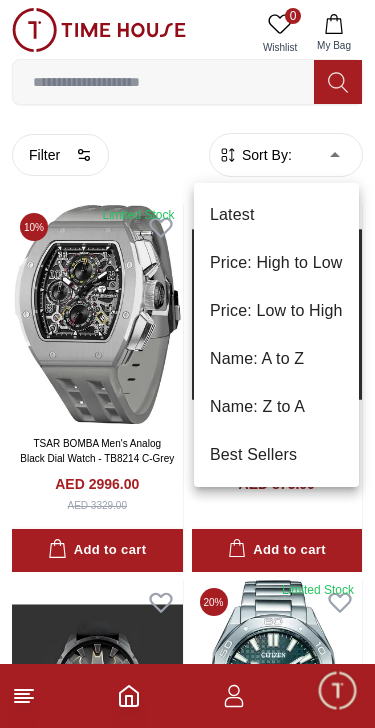 click on "Price: Low to High" at bounding box center (276, 311) 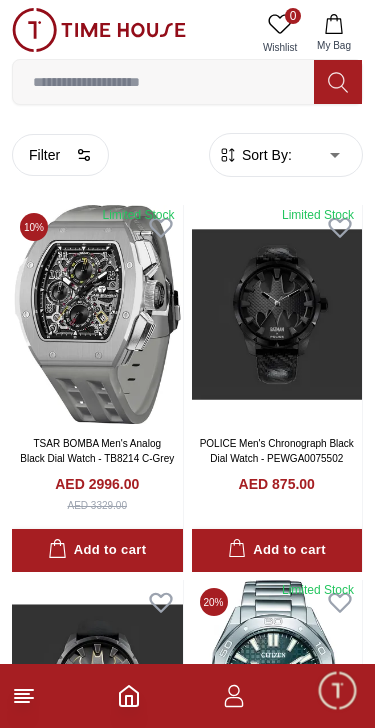 type on "*" 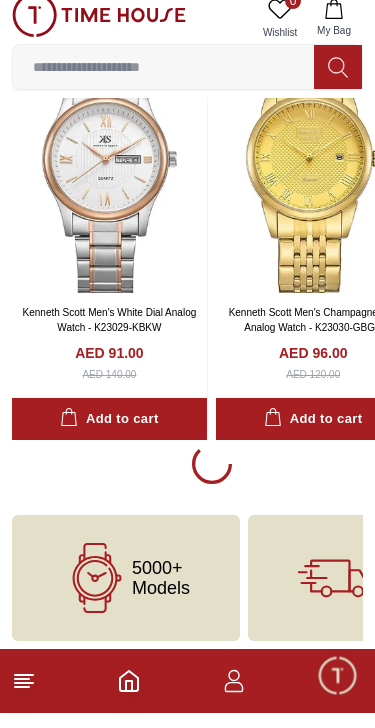 scroll, scrollTop: 3802, scrollLeft: 0, axis: vertical 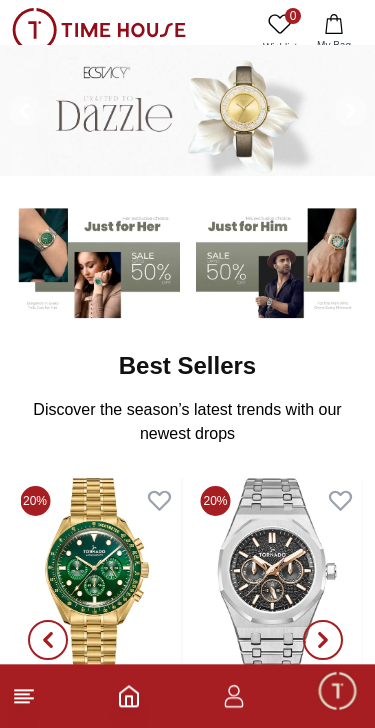 click at bounding box center [280, 259] 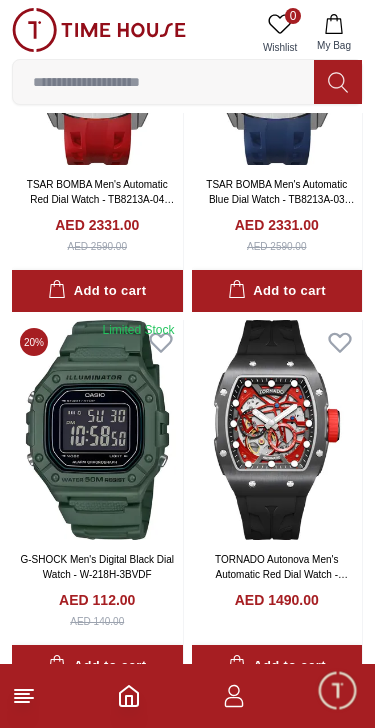 scroll, scrollTop: 668, scrollLeft: 0, axis: vertical 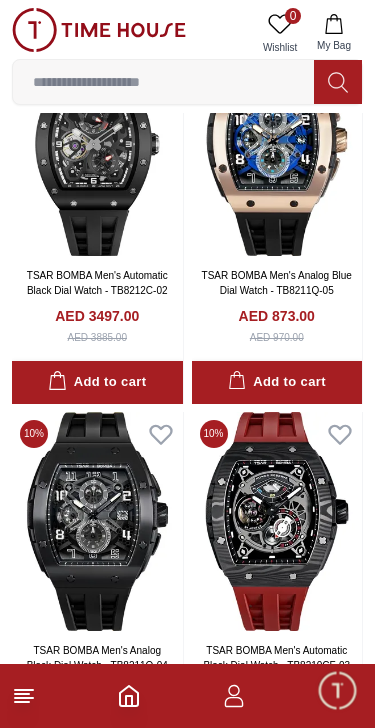 click 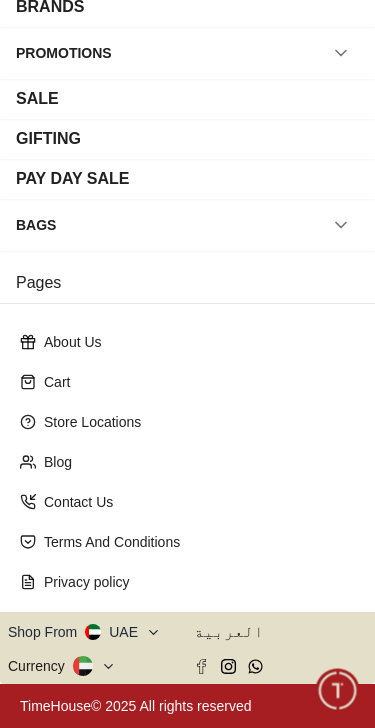 scroll, scrollTop: 297, scrollLeft: 0, axis: vertical 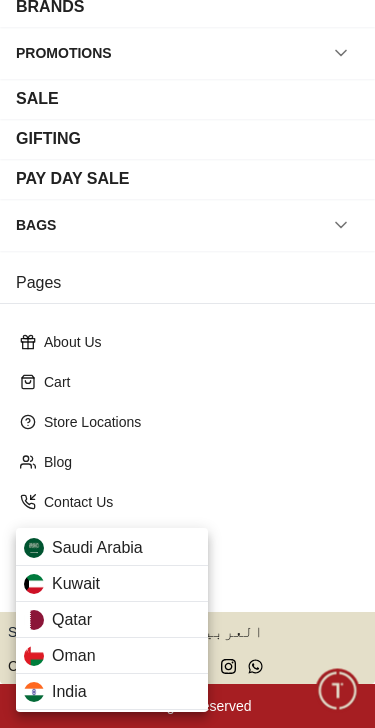 click on "Qatar" at bounding box center [112, 620] 